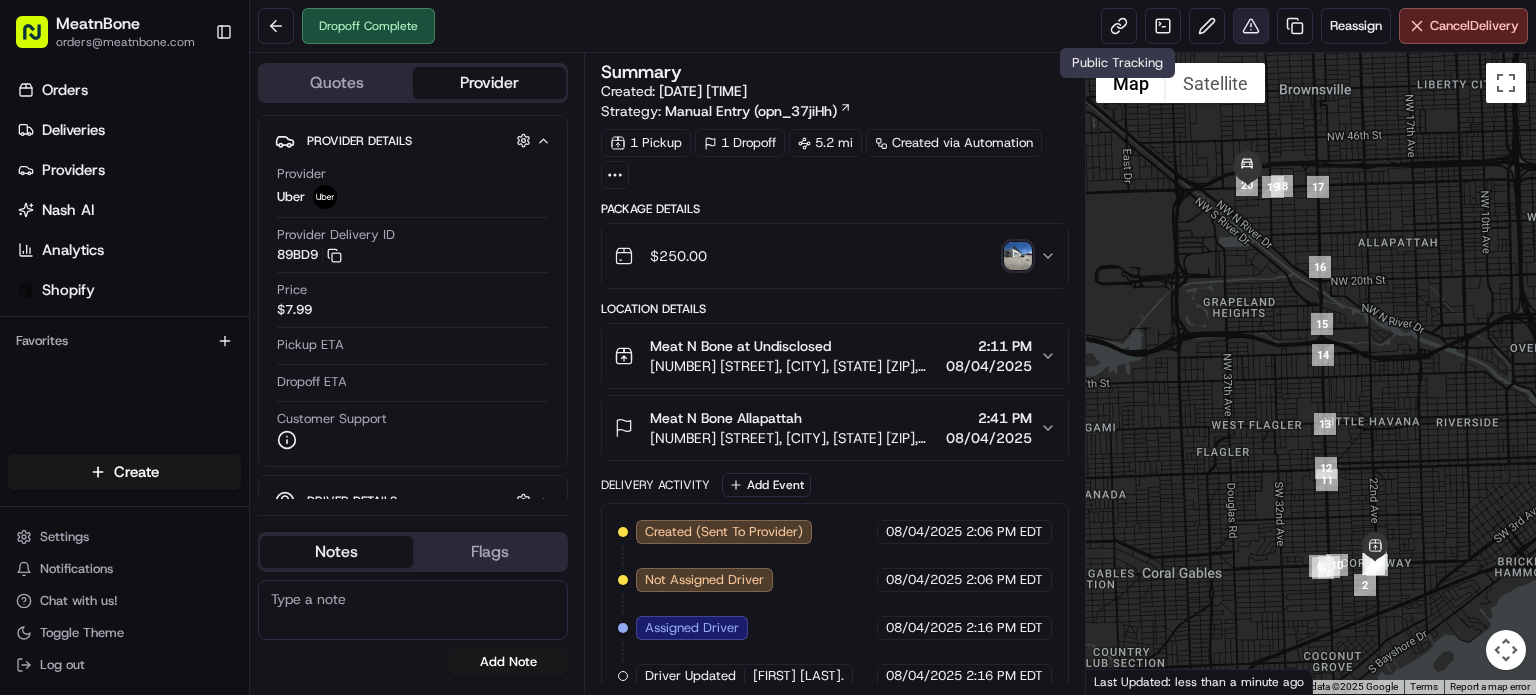 scroll, scrollTop: 0, scrollLeft: 0, axis: both 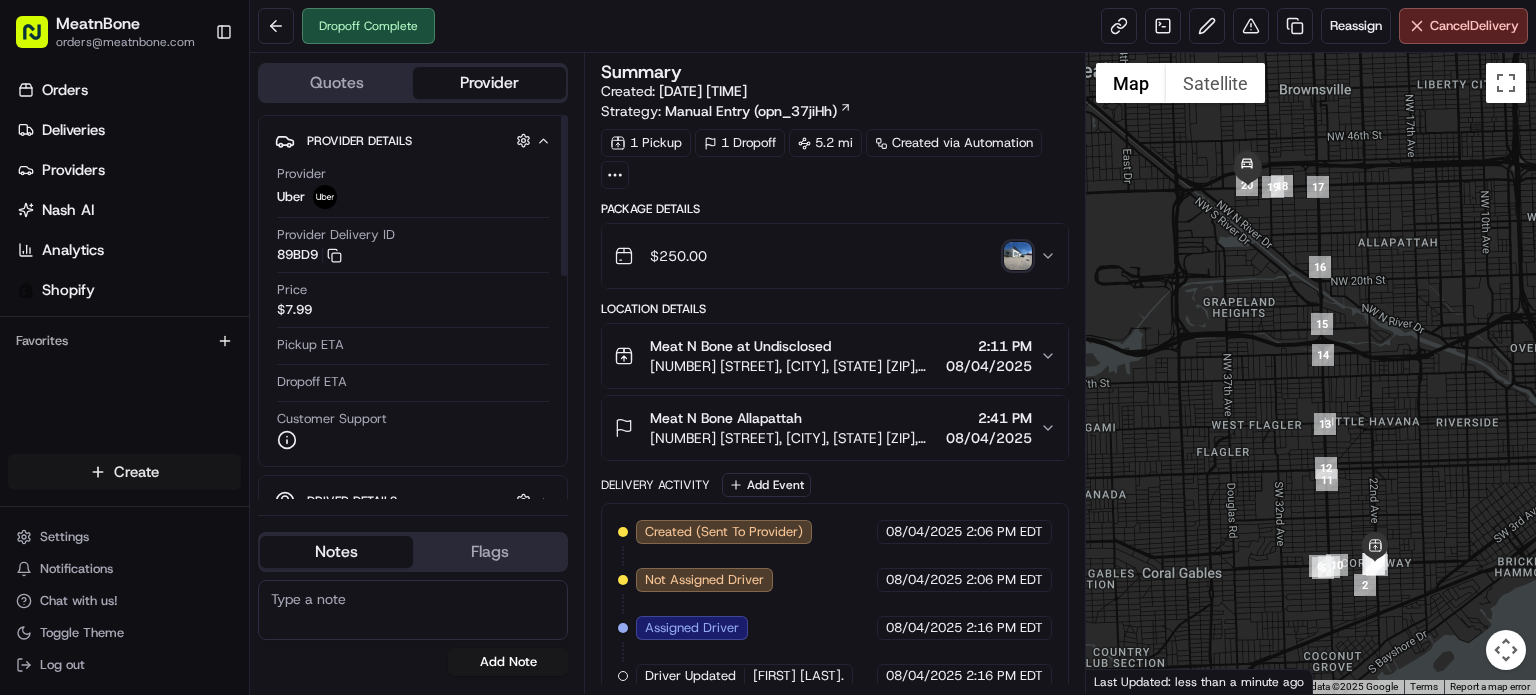 click on "MeatnBone orders@[EMAIL] Toggle Sidebar Orders Deliveries Providers Nash AI Analytics Shopify Favorites Main Menu Members & Organization Organization Users Roles Preferences Customization Tracking Orchestration Automations Dispatch Strategy Locations Pickup Locations Dropoff Locations Billing Billing Refund Requests Integrations Notification Triggers Webhooks API Keys Request Logs Create Settings Notifications Chat with us! Toggle Theme Log out Dropoff Complete Reassign Cancel Delivery Quotes Provider Provider Details Hidden ( 1 ) Provider Uber Provider Delivery ID 89BD9 Copy del_J8wxSLBZRJ2wxqMJgLib2Q 89BD9 Price $7.99 Pickup ETA Dropoff ETA Customer Support Driver Details Hidden ( 5 ) Name [FIRST] [LAST]. Pickup Phone Number +1 [PHONE] ext. [NUMBER] Dropoff Phone Number ([PHONE]) Tip $0.00 Type car Make Toyota Model Corolla Color silver License Plate Number **DNTG Notes Flags [EMAIL] [EMAIL] [EMAIL] [EMAIL] Summary" at bounding box center [768, 347] 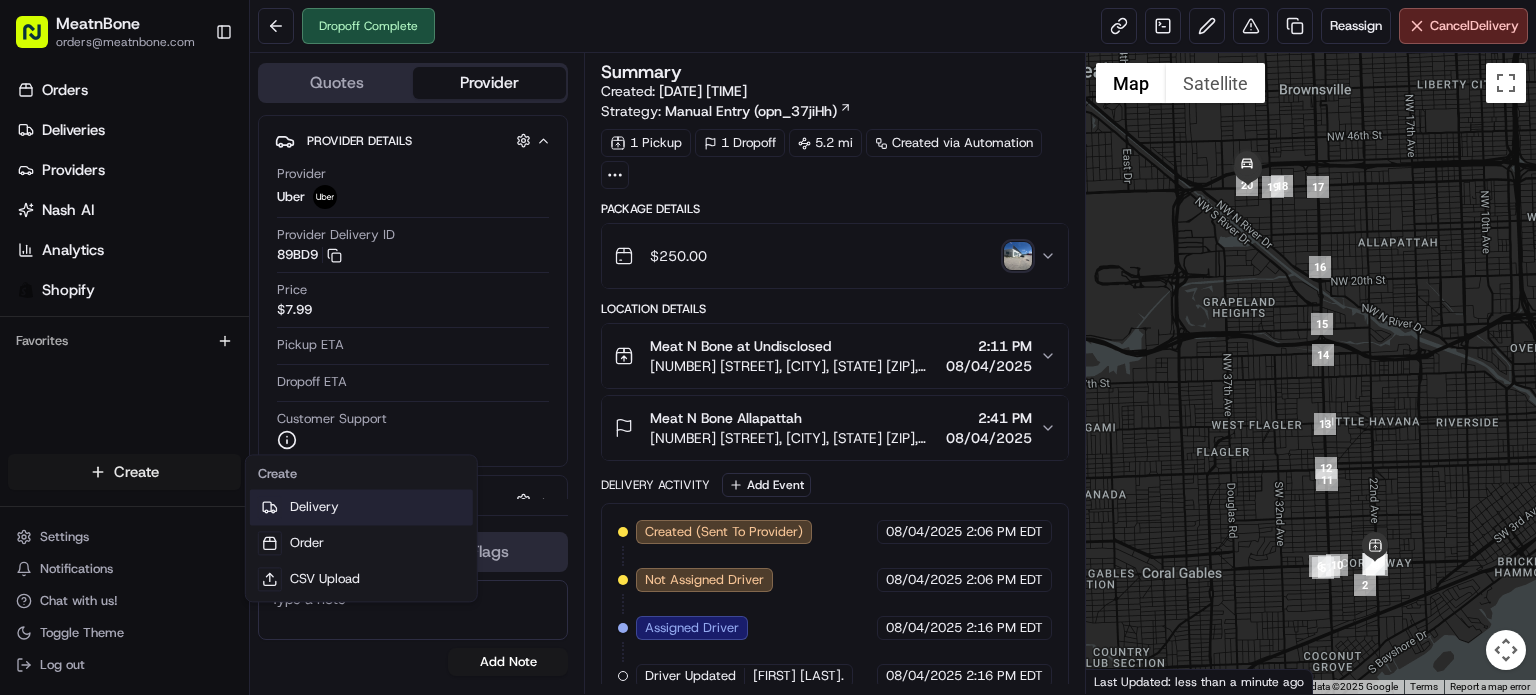 click on "Delivery" at bounding box center [361, 507] 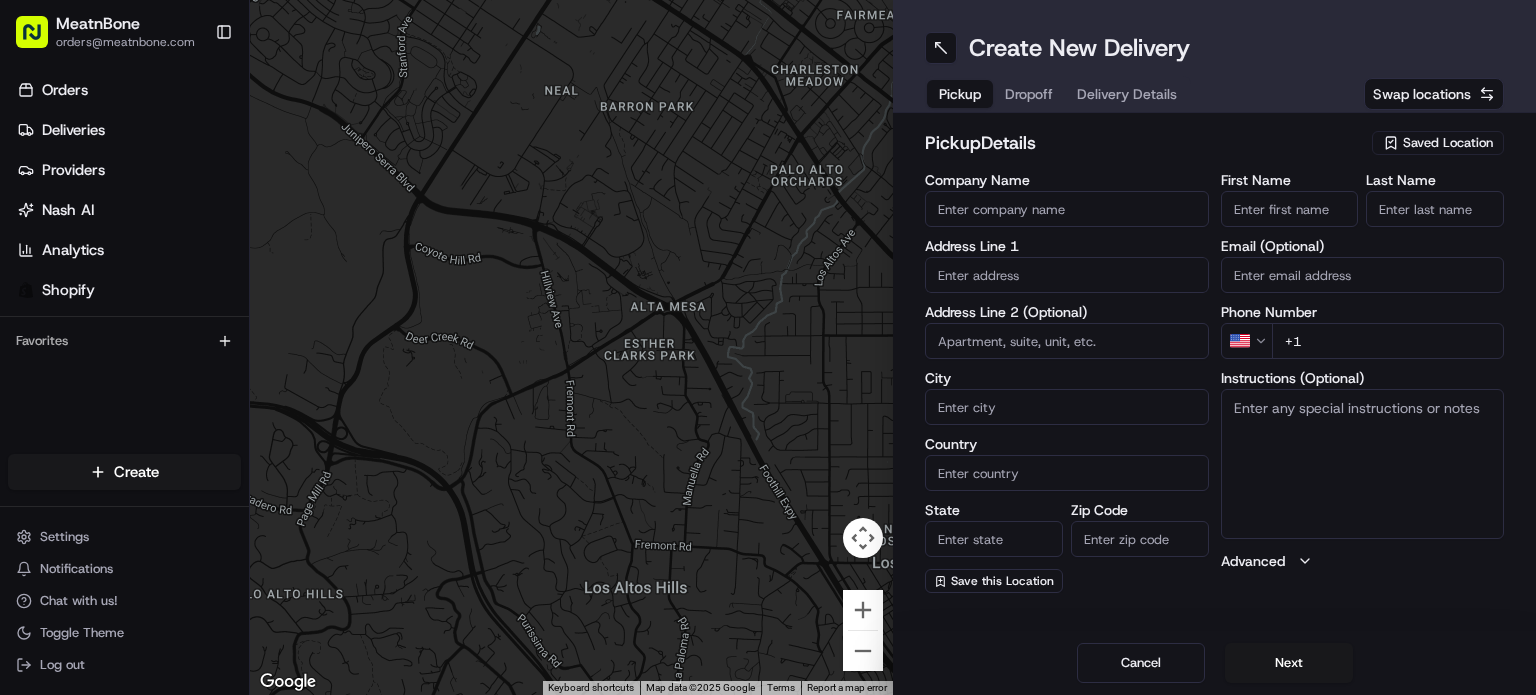 click on "Saved Location" at bounding box center [1448, 143] 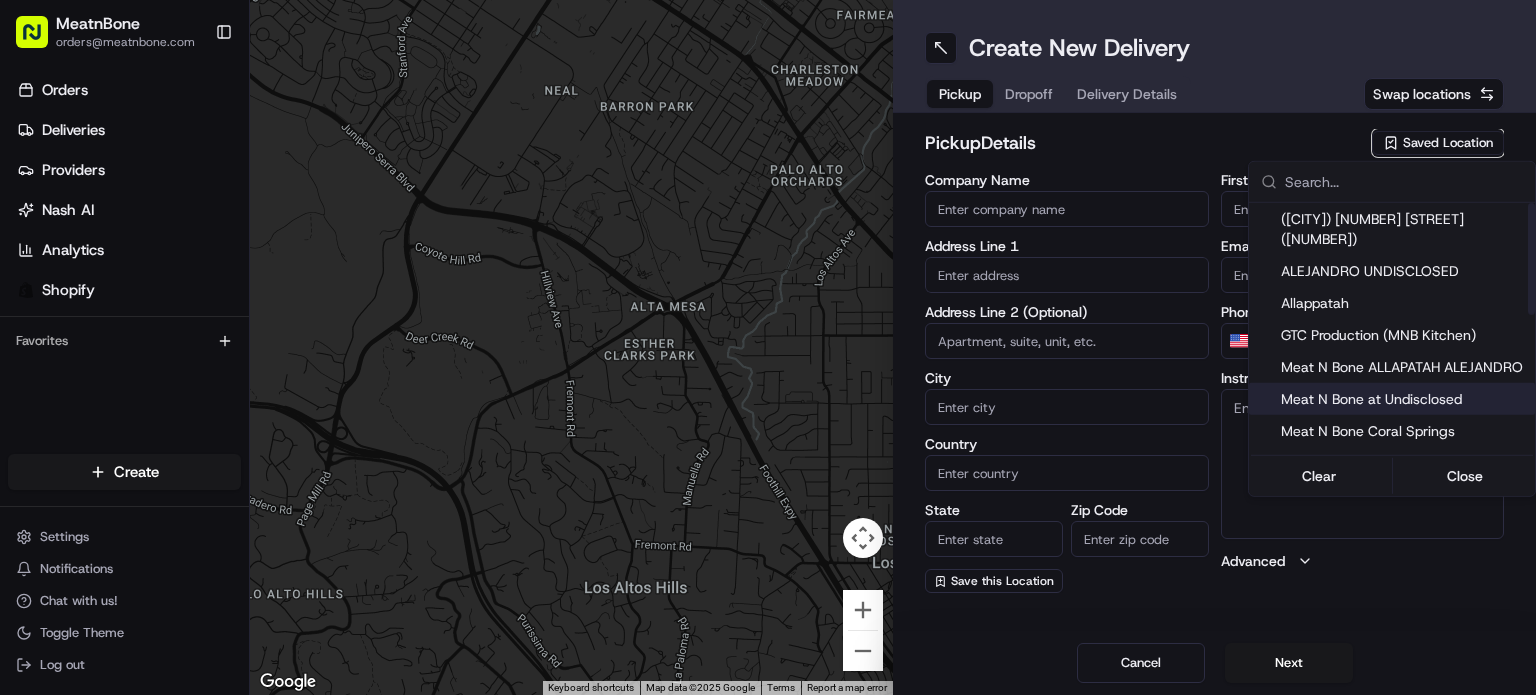 click on "Meat N Bone at Undisclosed" at bounding box center [1392, 399] 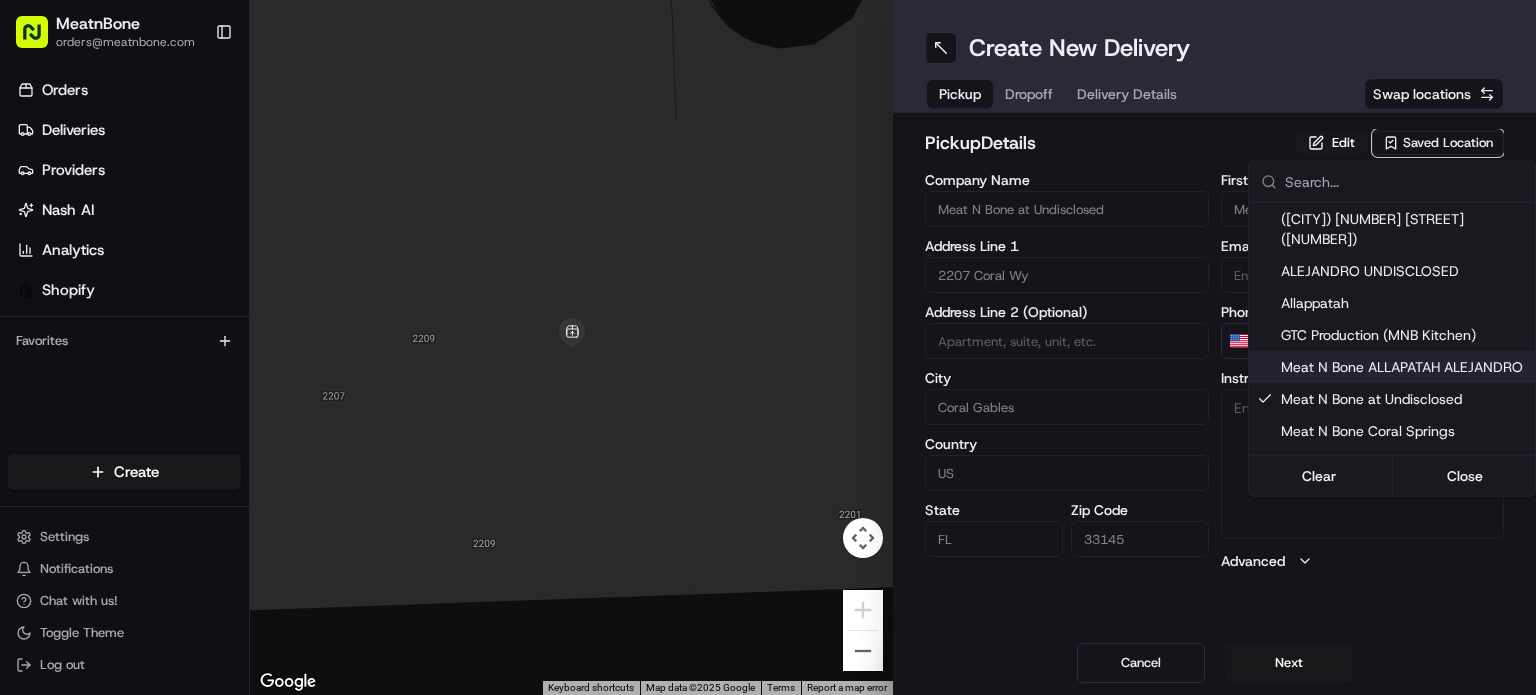 click on "MeatnBone orders@[EMAIL] Toggle Sidebar Orders Deliveries Providers Nash AI Analytics Shopify Favorites Main Menu Members & Organization Organization Users Roles Preferences Customization Tracking Orchestration Automations Dispatch Strategy Locations Pickup Locations Dropoff Locations Billing Billing Refund Requests Integrations Notification Triggers Webhooks API Keys Request Logs Create Settings Notifications Chat with us! Toggle Theme Log out ← Move left → Move right ↑ Move up ↓ Move down + Zoom in - Zoom out Home Jump left by 75% End Jump right by 75% Page Up Jump up by 75% Page Down Jump down by 75% Keyboard shortcuts Map Data Map data ©2025 Google Map data ©2025 Google 2 m Click to toggle between metric and imperial units Terms Report a map error Create New Delivery Pickup Dropoff Delivery Details Swap locations pickup Details Edit Saved Location Company Name Meat N Bone at Undisclosed Address Line 1 [NUMBER] [STREET] Address Line 2 (Optional) City [CITY] Country US" at bounding box center (768, 347) 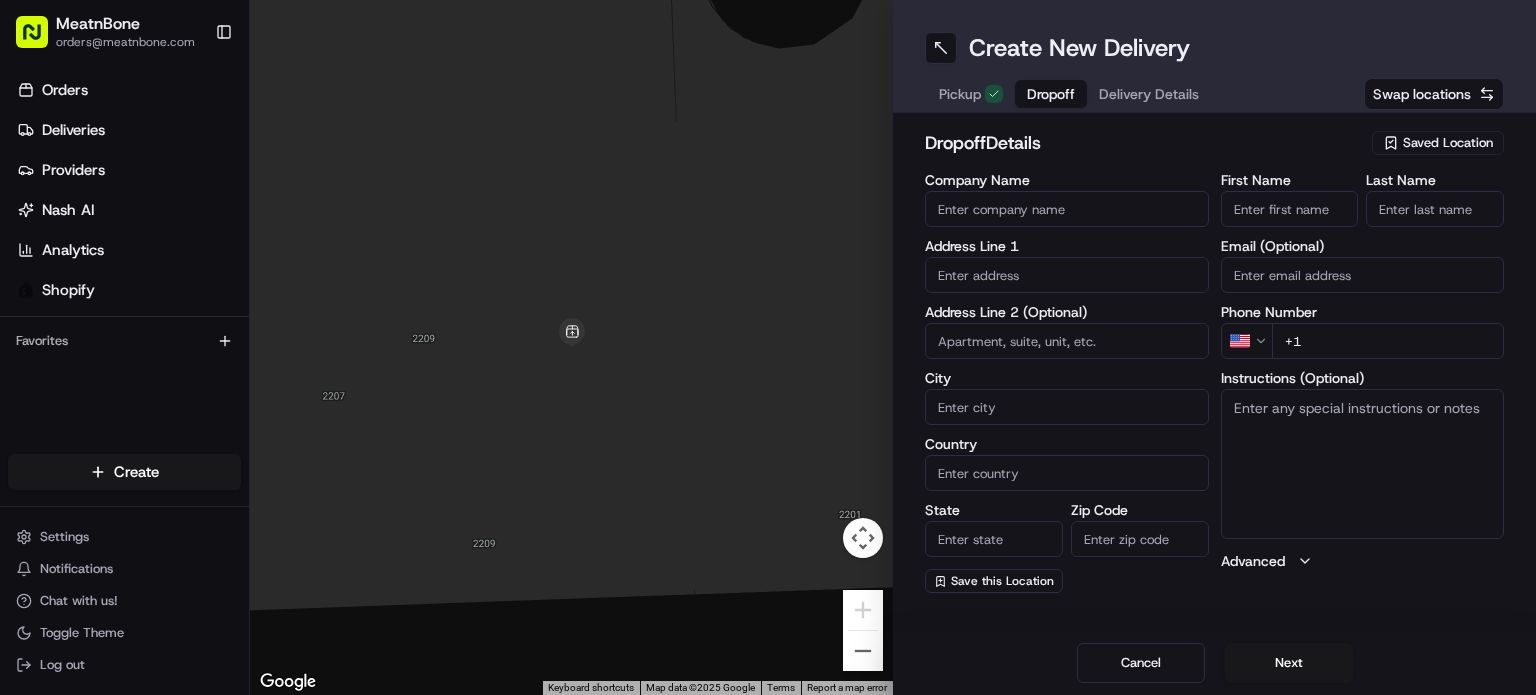 click on "Dropoff" at bounding box center [1051, 94] 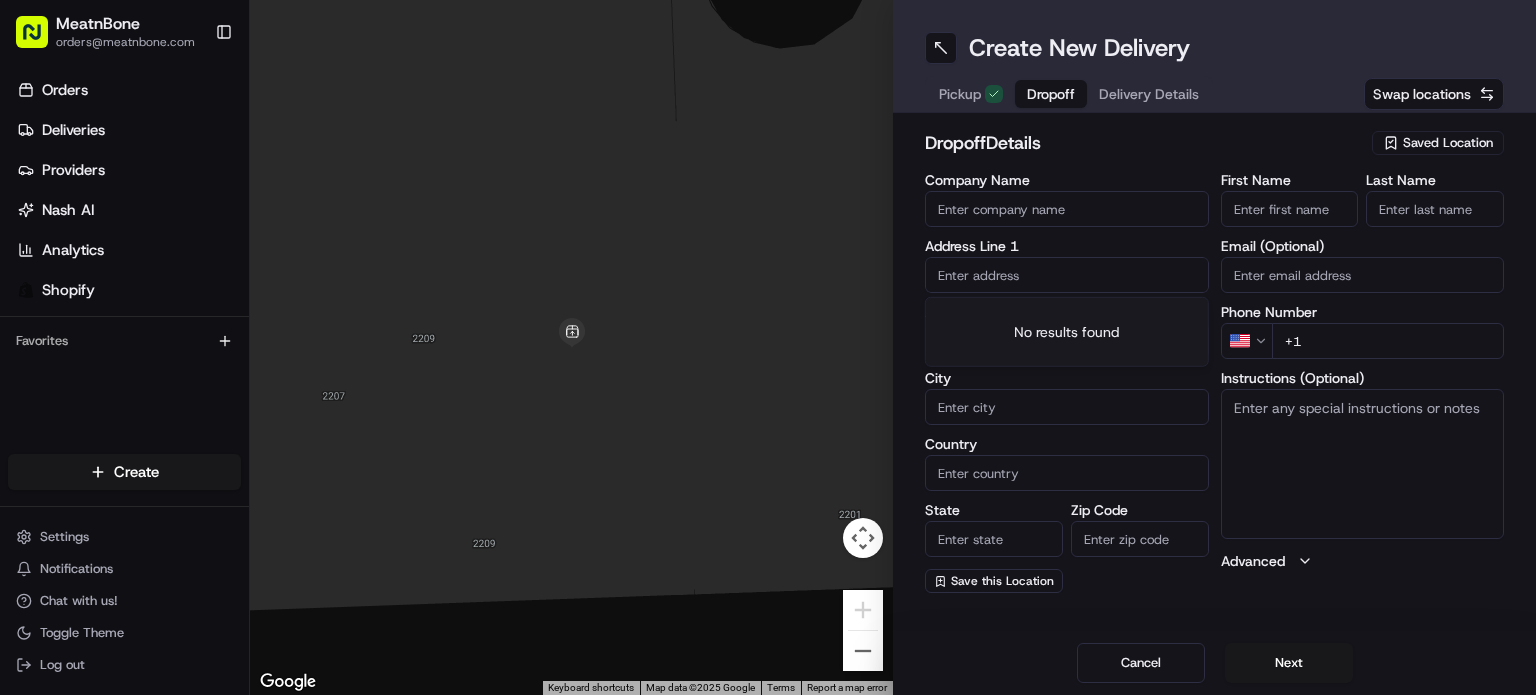 paste on "[FIRST] [LAST] [NUMBER] [STREET] Unit #[NUMBER] [CITY] [STATE] [ZIP] United States ([PHONE])" 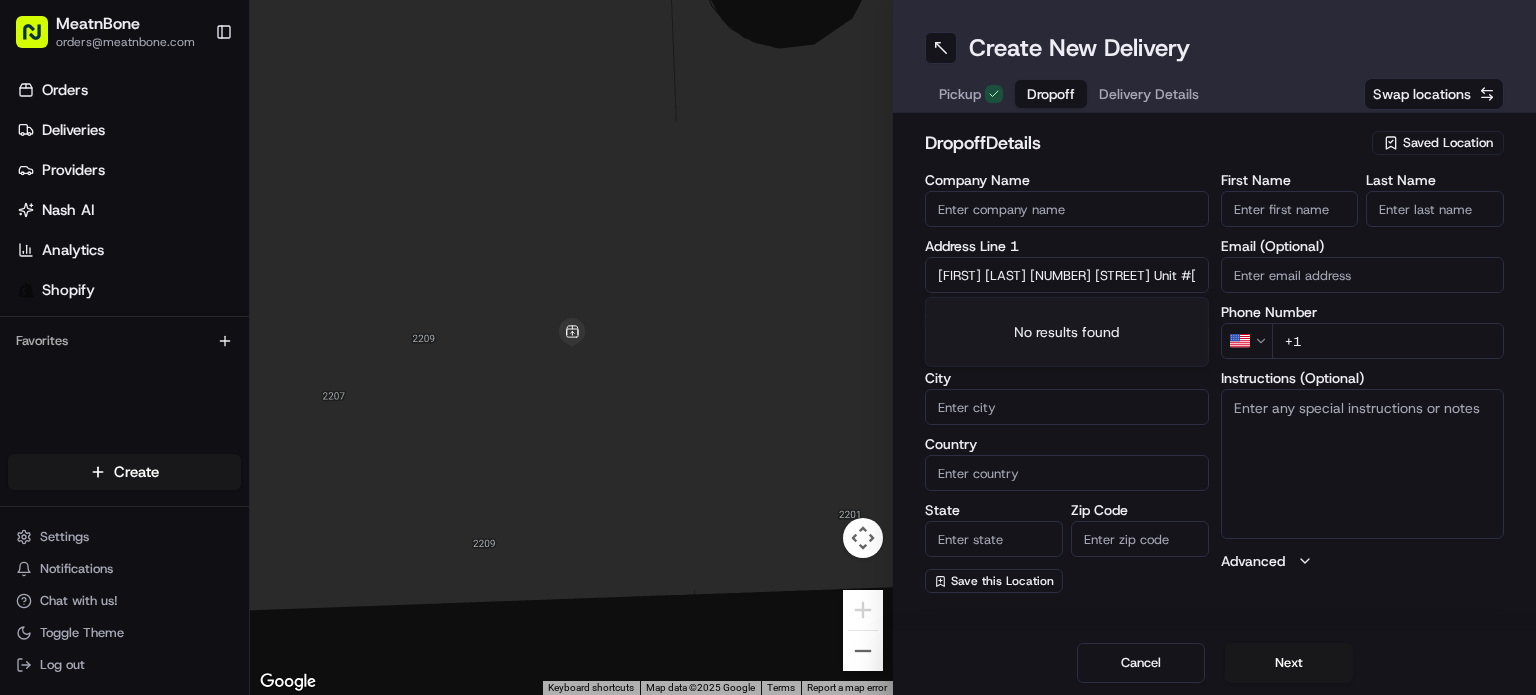 scroll, scrollTop: 0, scrollLeft: 318, axis: horizontal 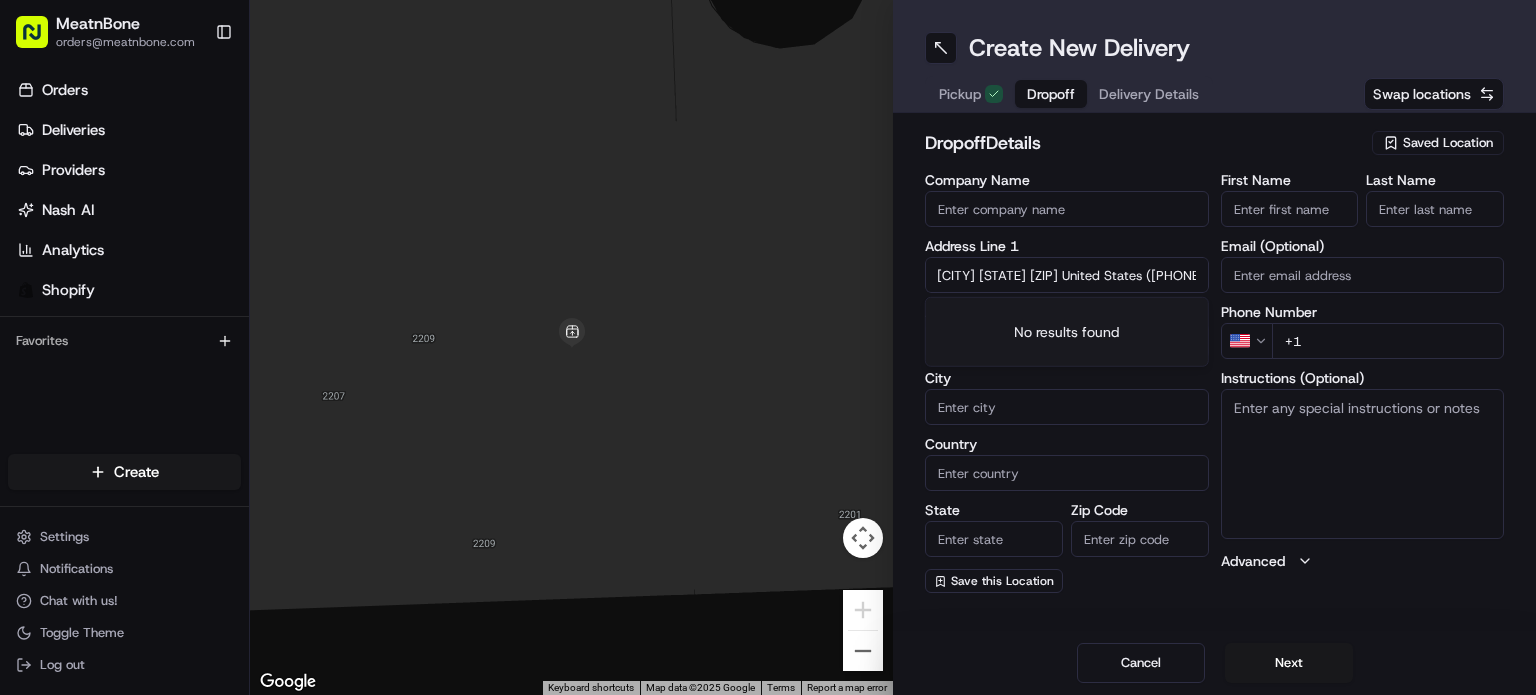 drag, startPoint x: 1089, startPoint y: 277, endPoint x: 1213, endPoint y: 277, distance: 124 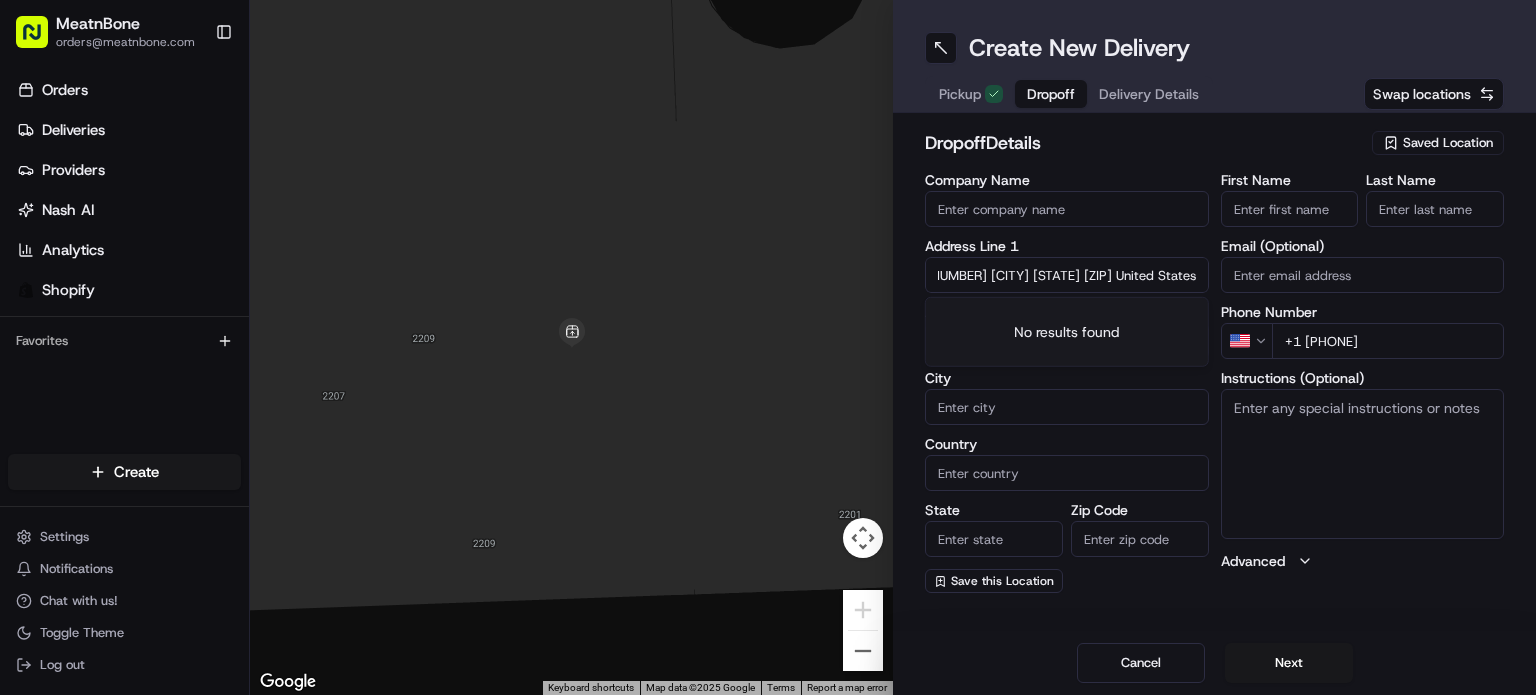 scroll, scrollTop: 0, scrollLeft: 0, axis: both 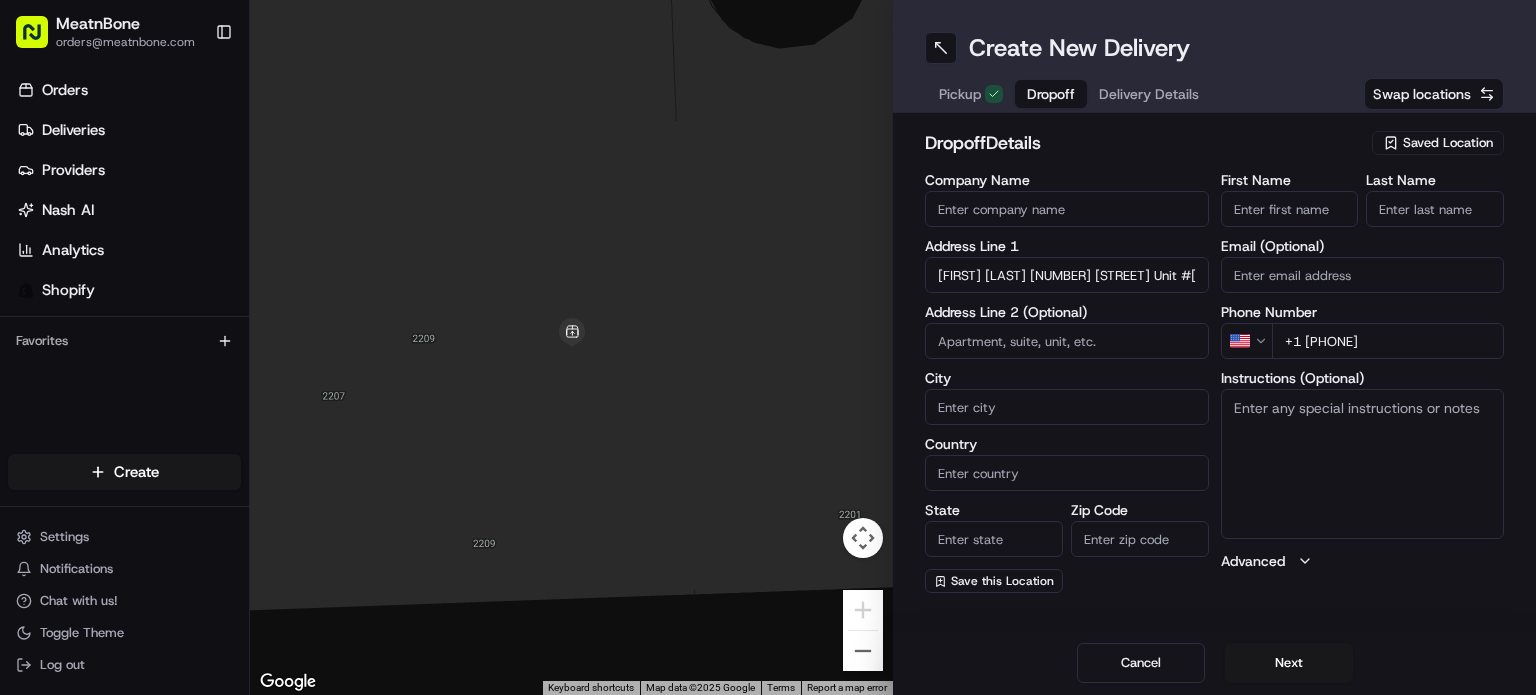 type on "+1 [PHONE]" 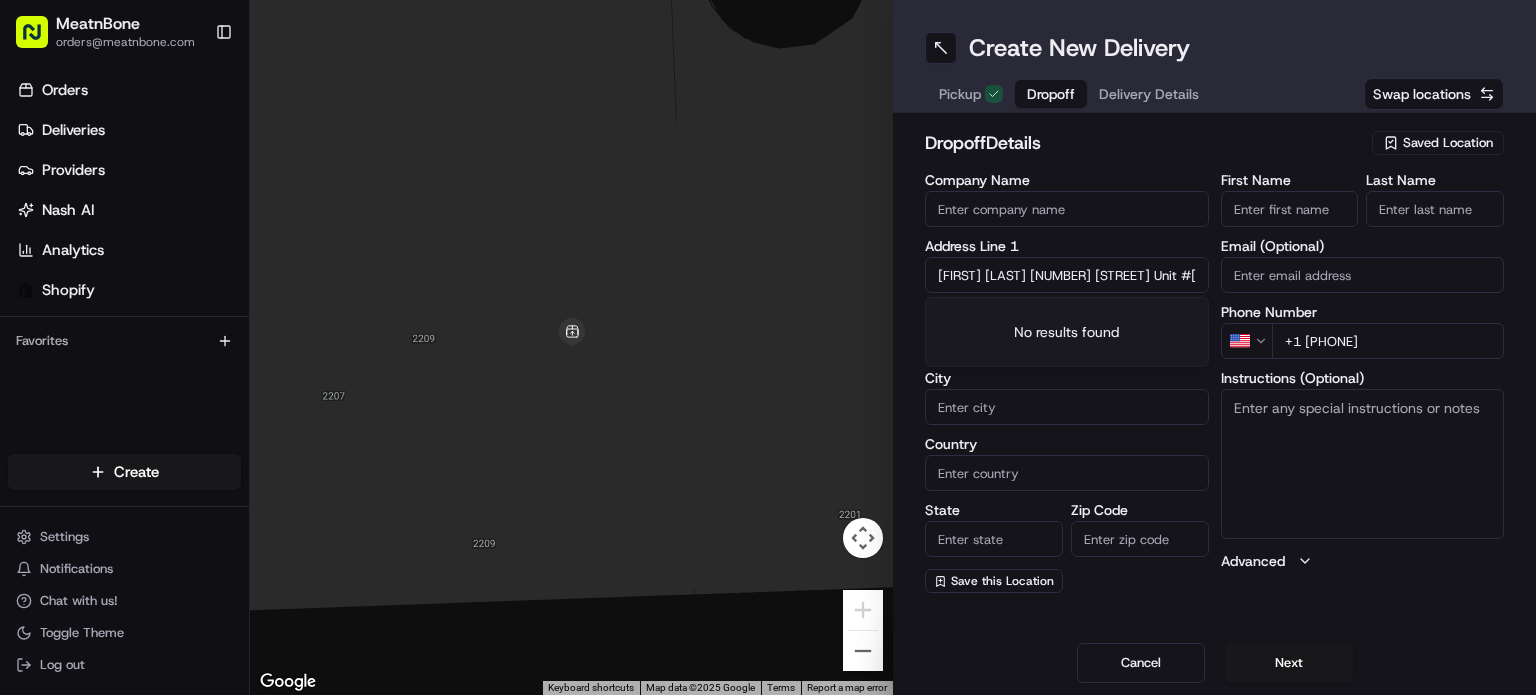 drag, startPoint x: 1047, startPoint y: 279, endPoint x: 789, endPoint y: 279, distance: 258 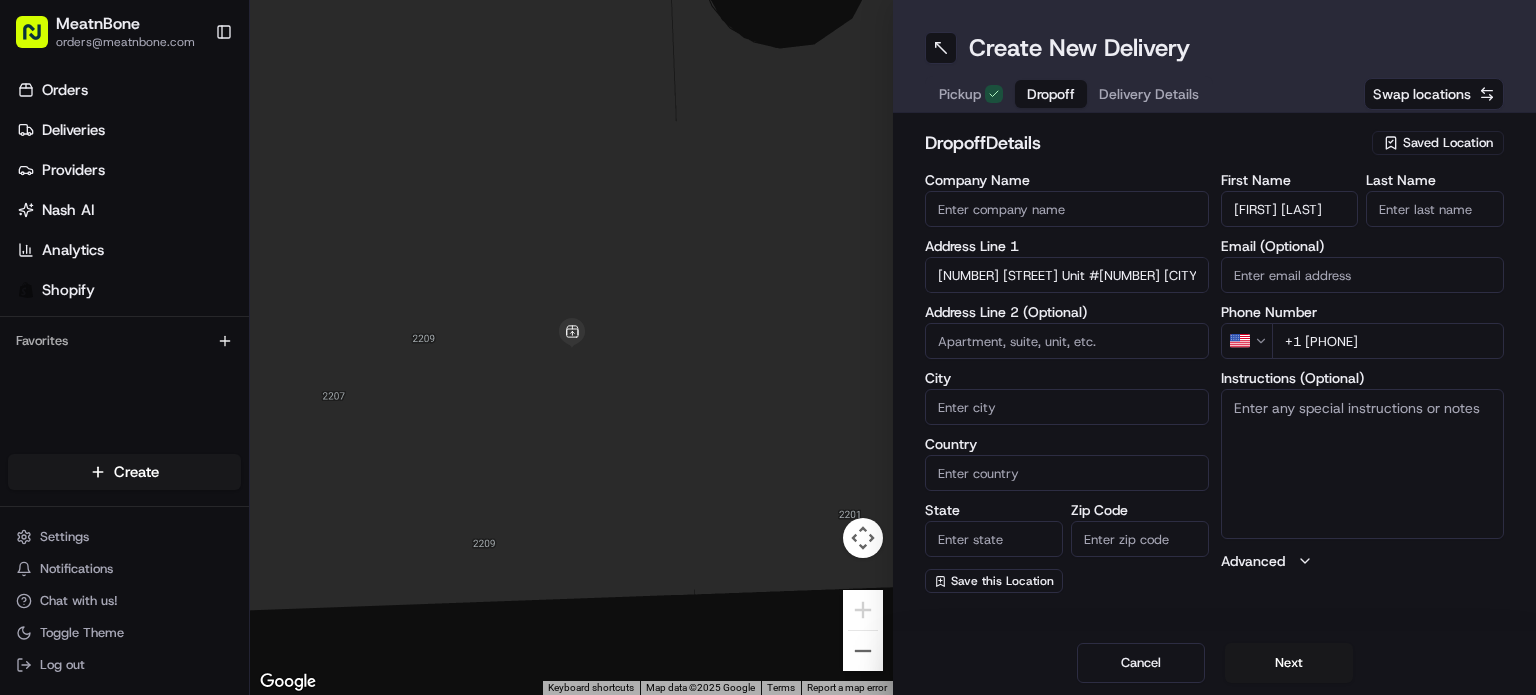 click on "[FIRST] [LAST]" at bounding box center (1290, 209) 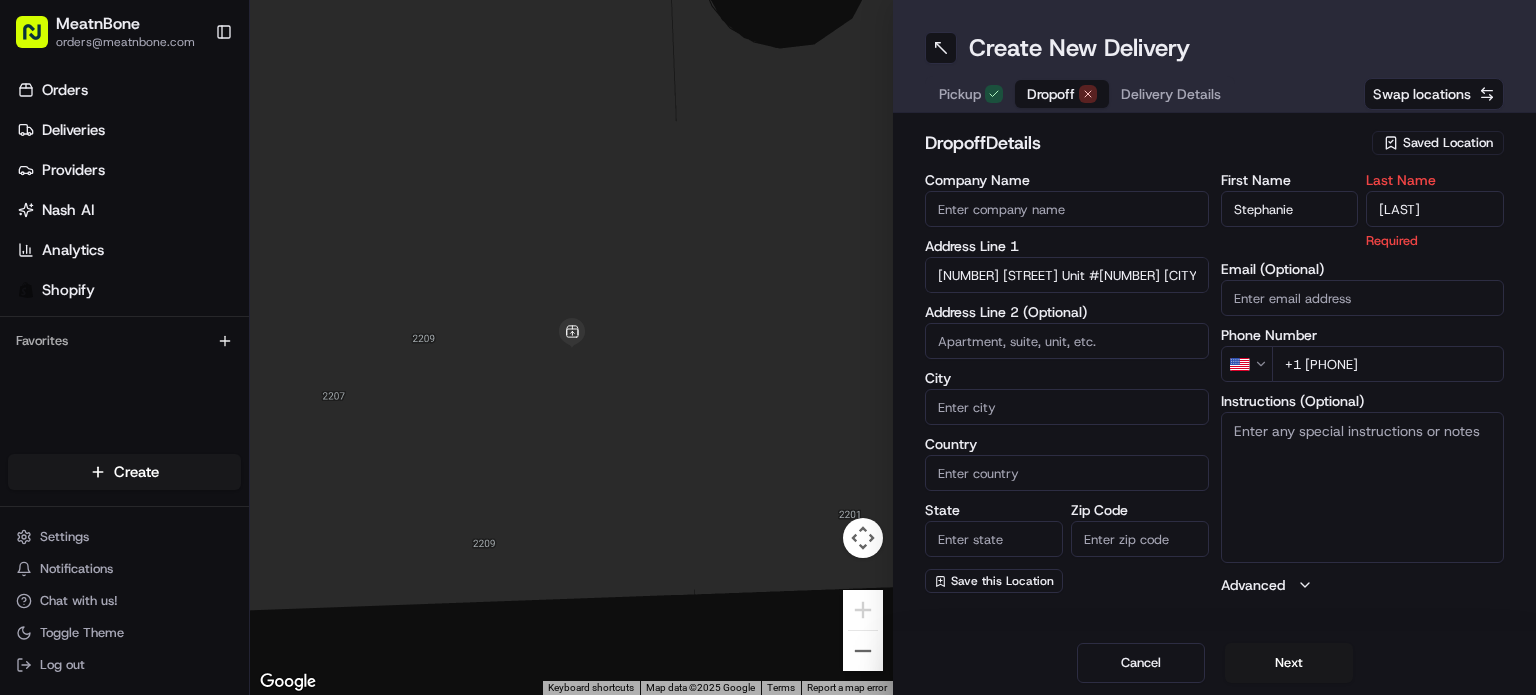 type on "[LAST]" 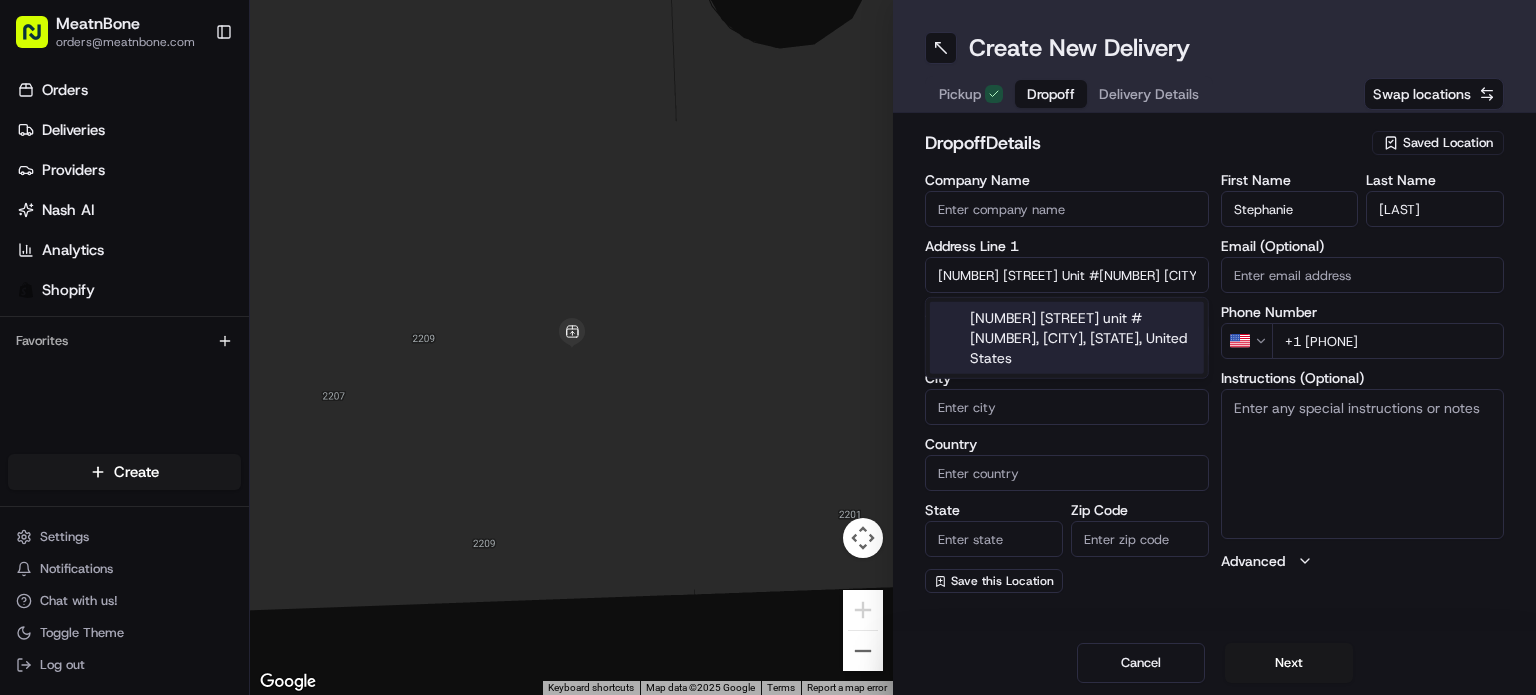click on "[NUMBER] [STREET] unit #[NUMBER], [CITY], [STATE], United States" at bounding box center (1067, 338) 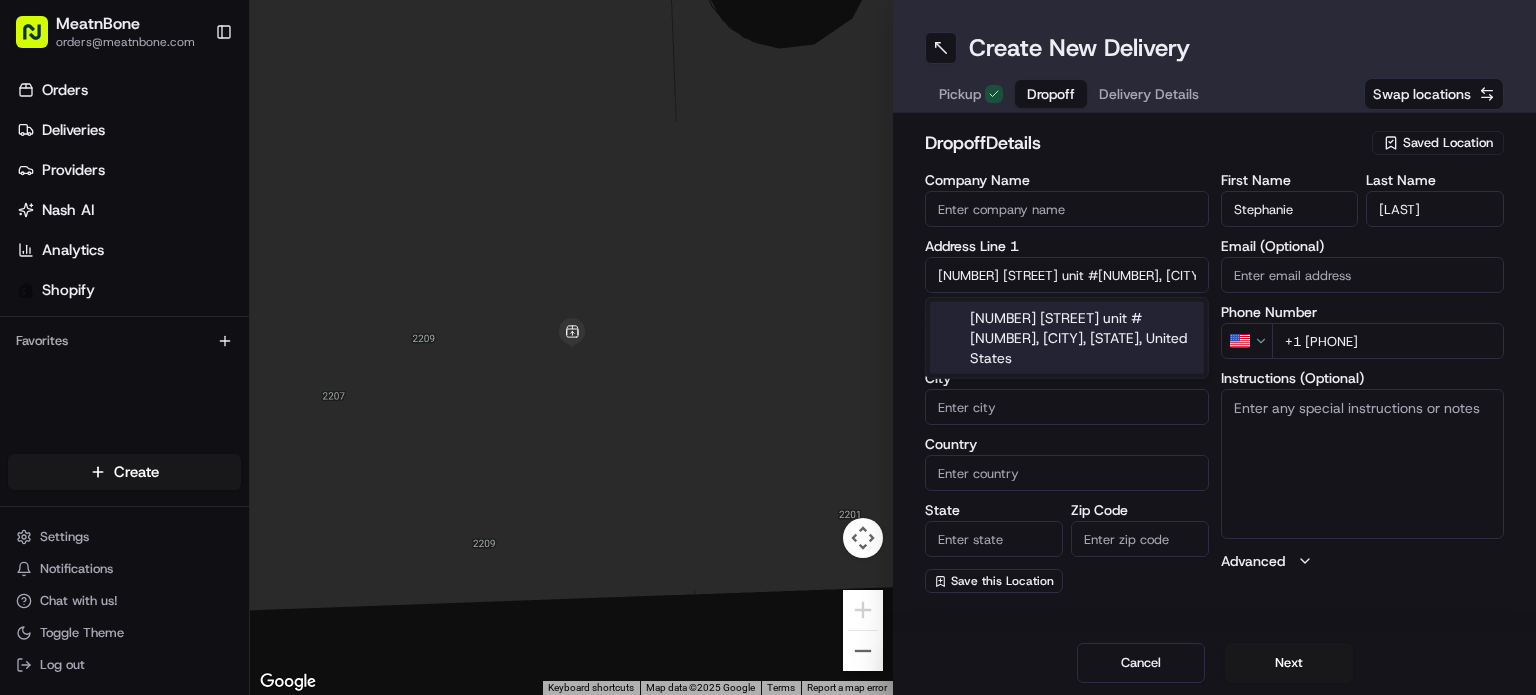 type on "[NUMBER] [STREET] #[NUMBER], [CITY], [STATE] [ZIP], USA" 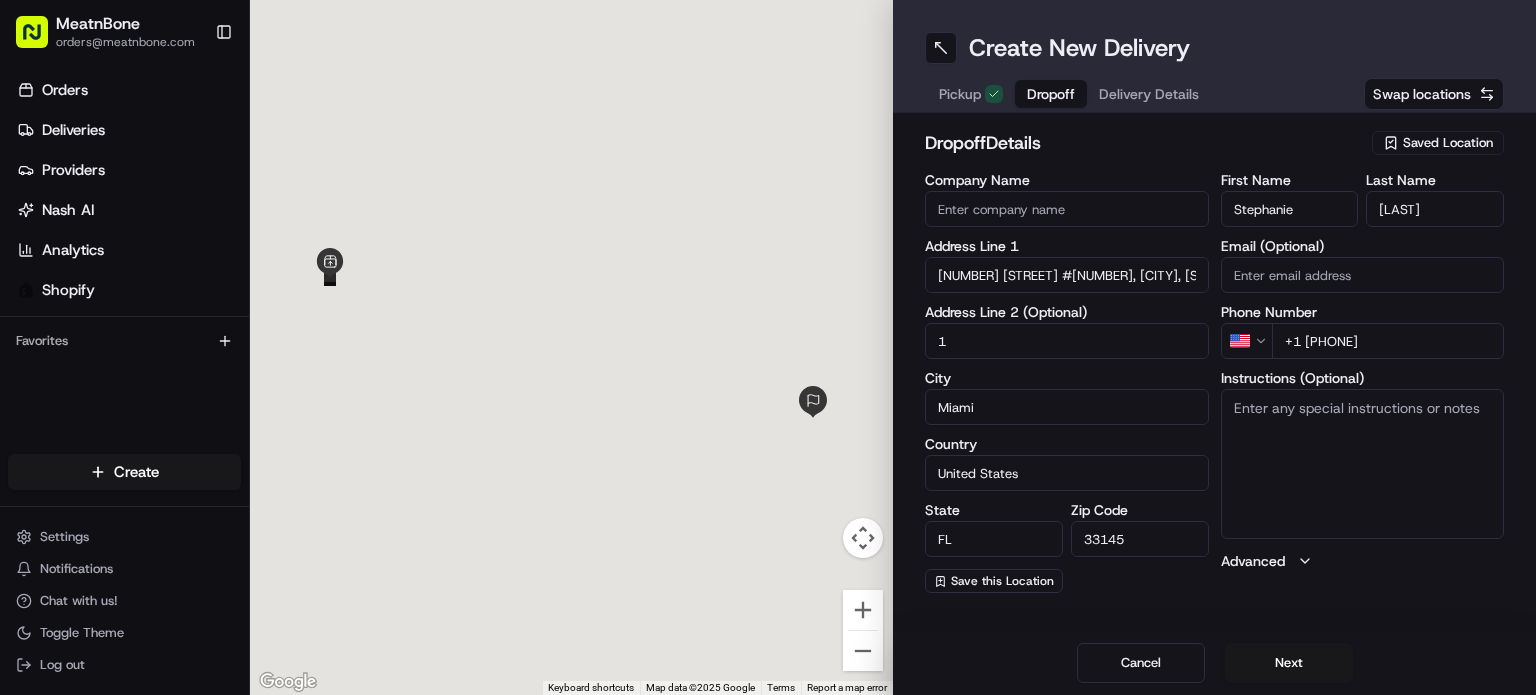 type on "[NUMBER] [STREET]" 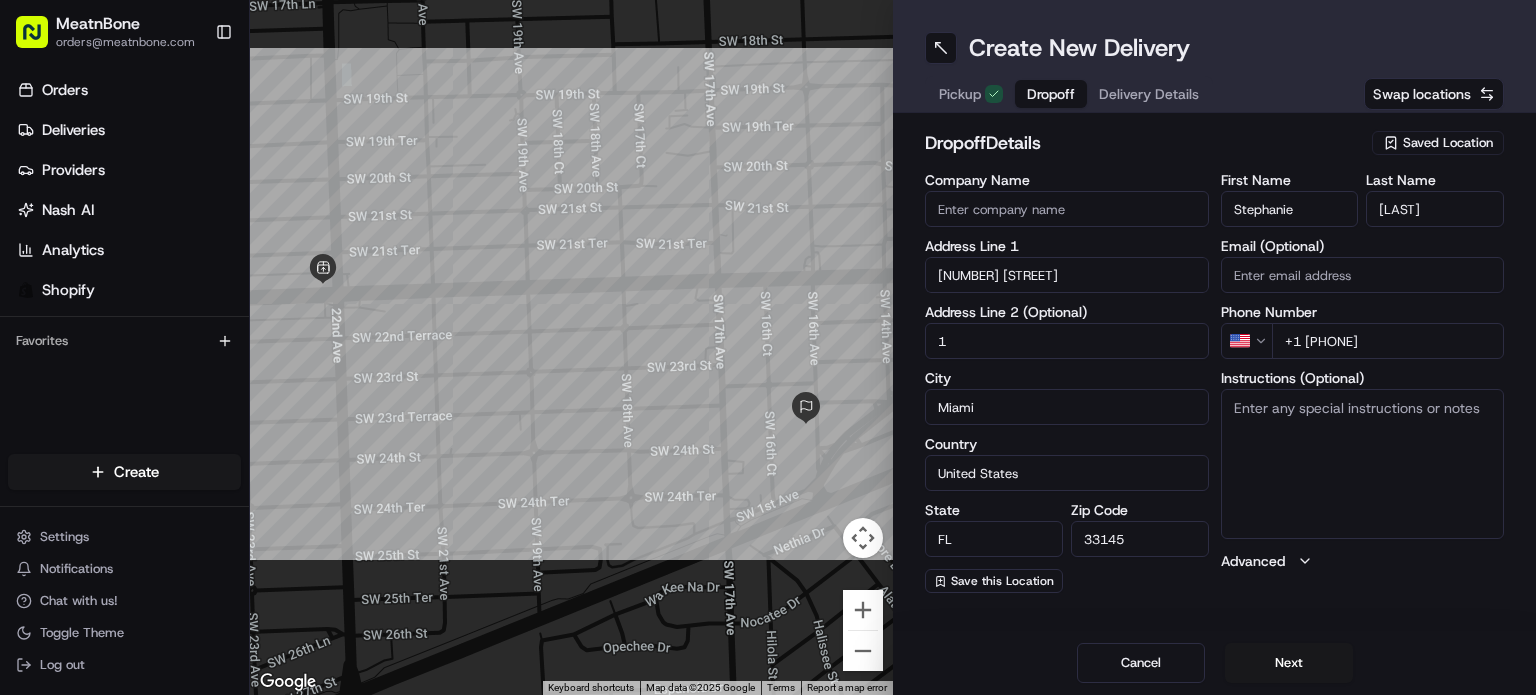 click on "1" at bounding box center [1067, 341] 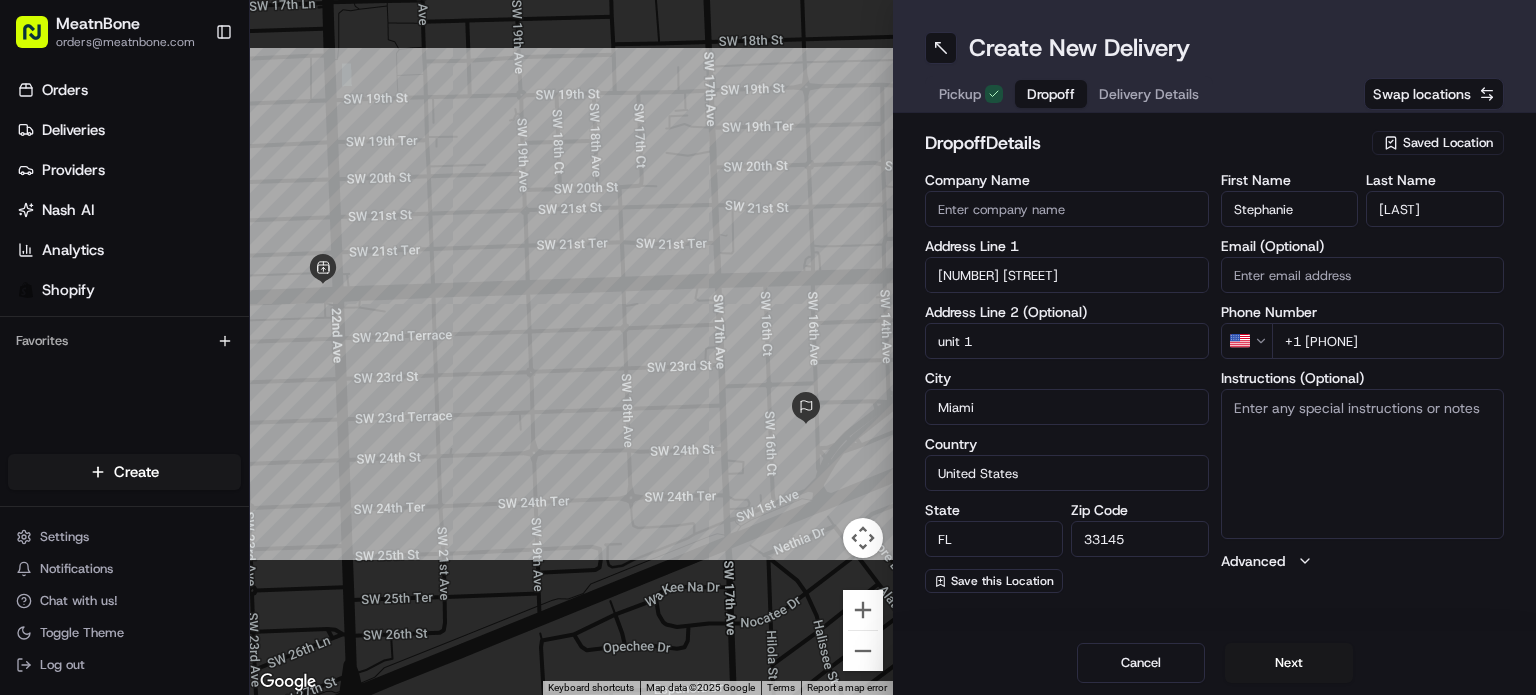 type on "unit 1" 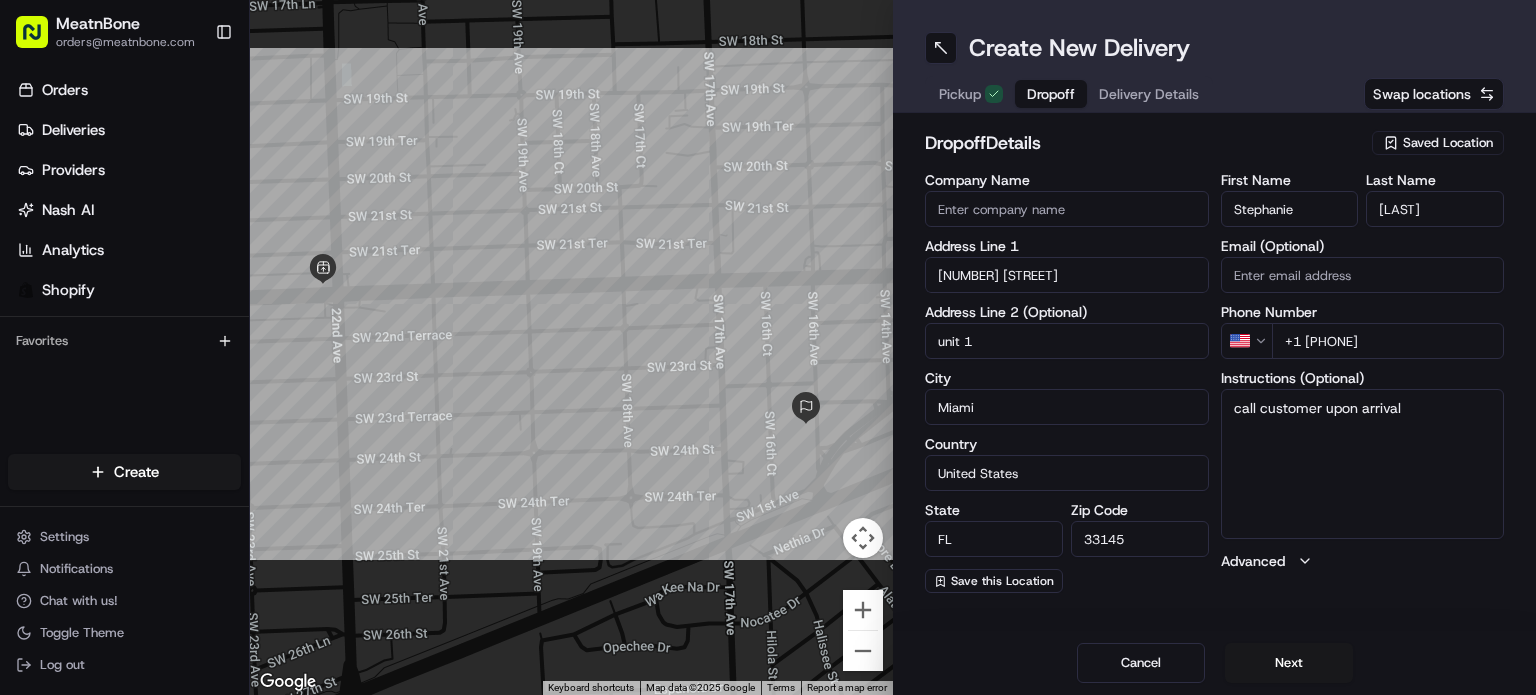 type on "call customer upon arrival" 